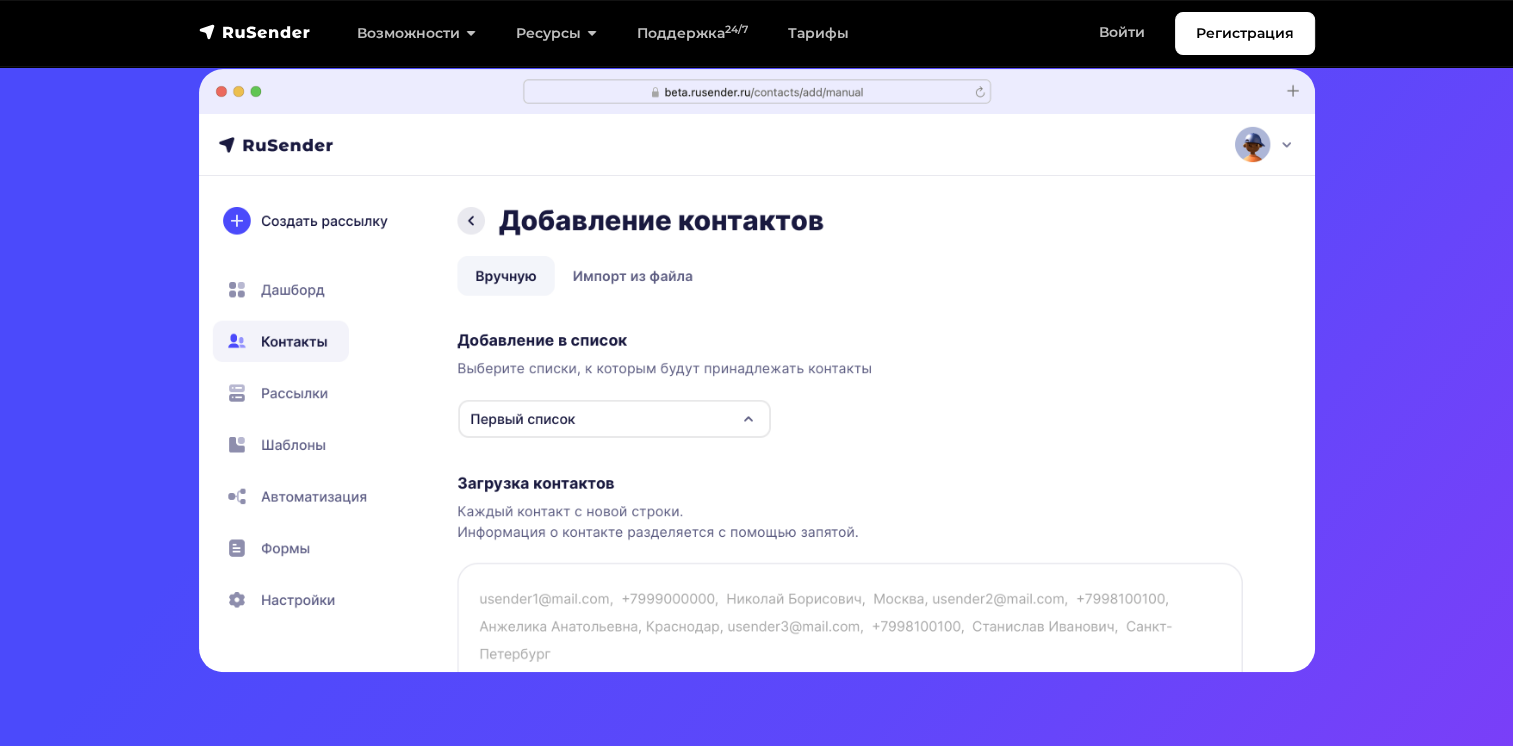 scroll, scrollTop: 300, scrollLeft: 0, axis: vertical 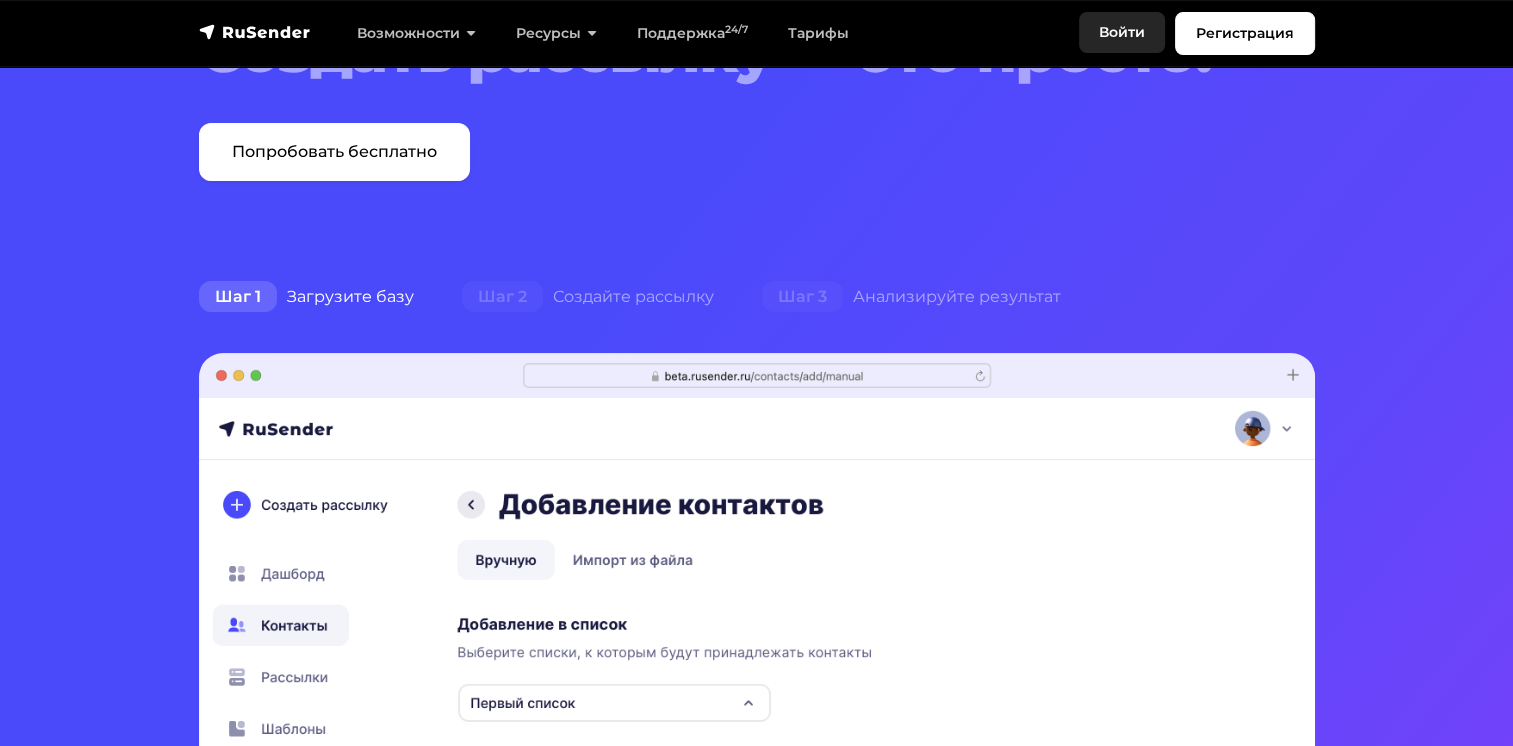 click on "Войти" at bounding box center [1122, 32] 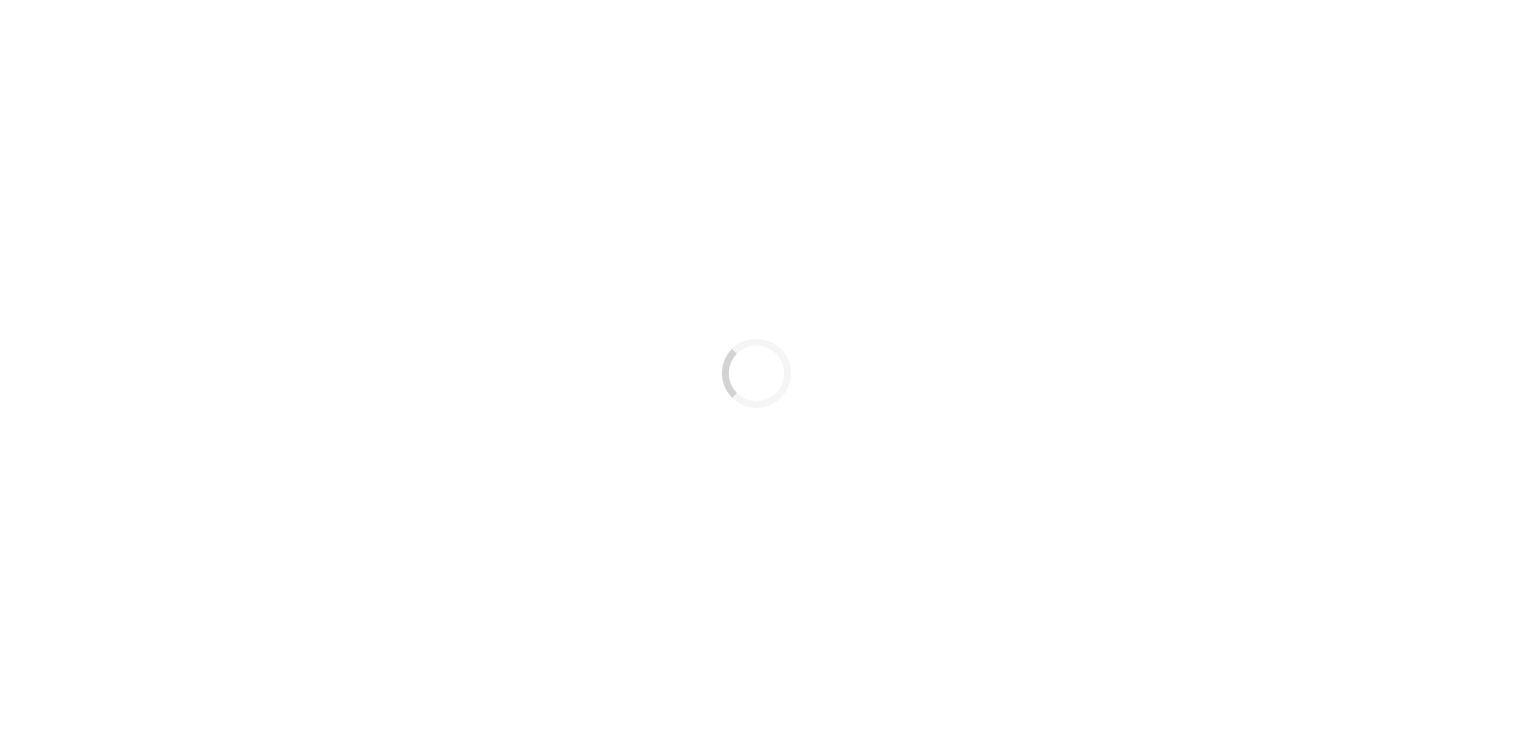 scroll, scrollTop: 0, scrollLeft: 0, axis: both 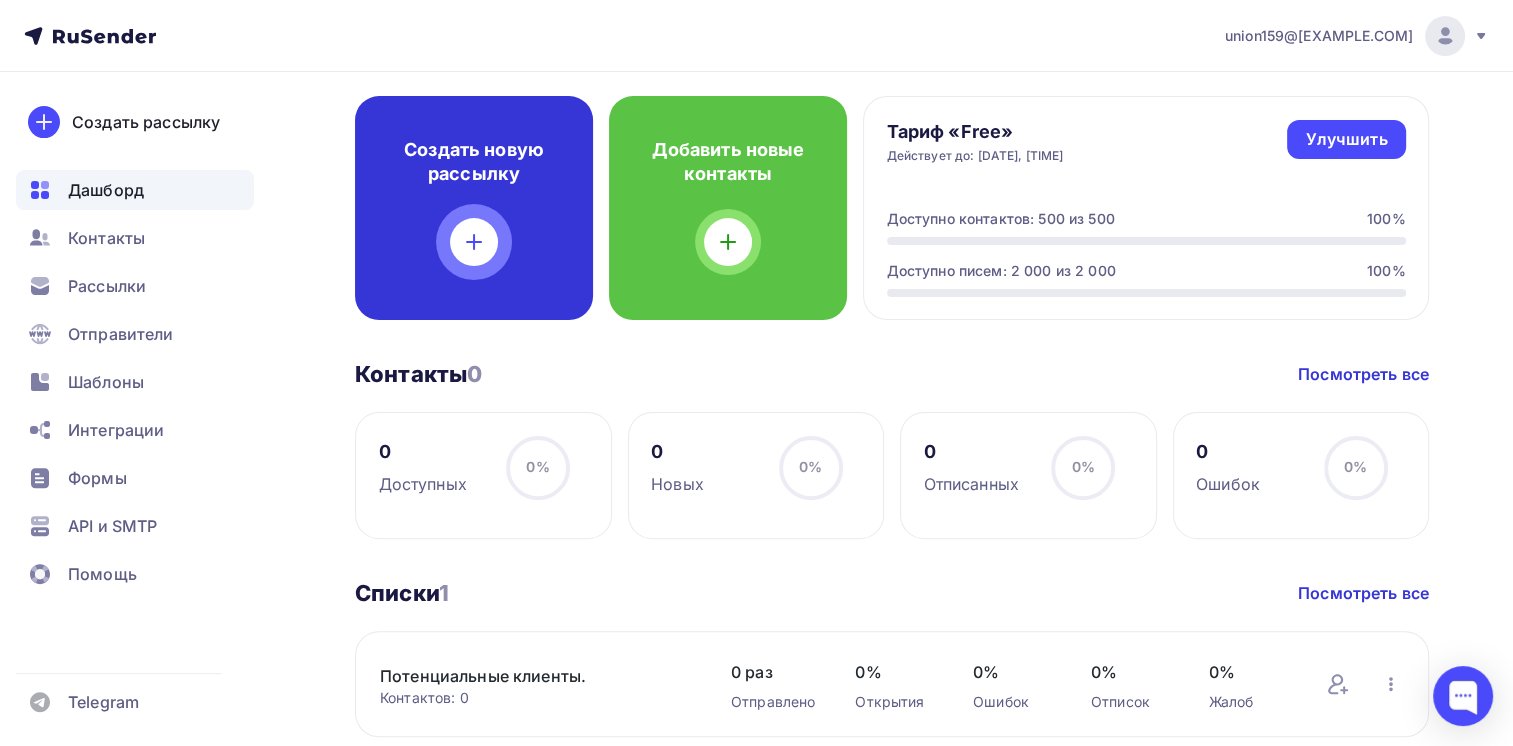 click 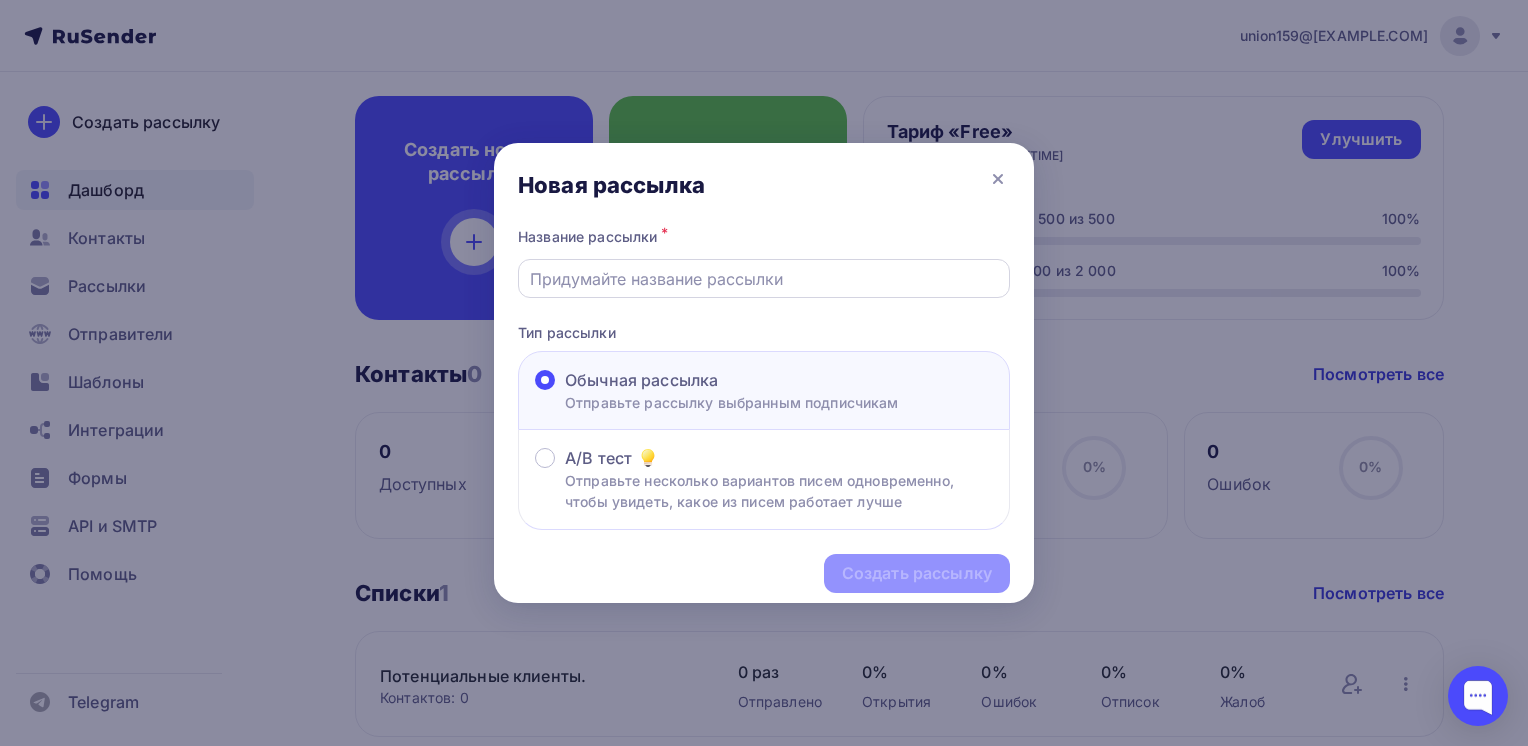 click at bounding box center [764, 279] 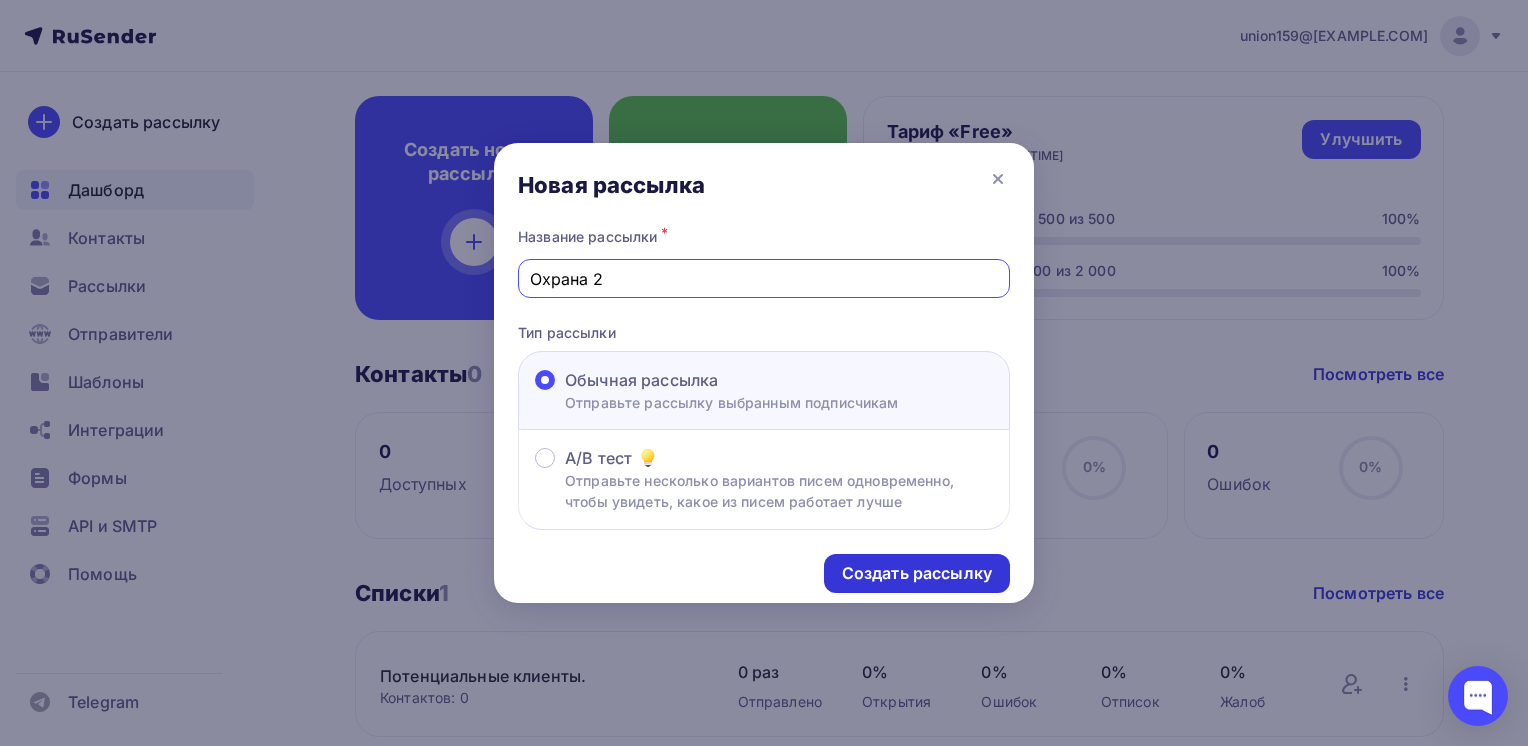 type on "Охрана 2" 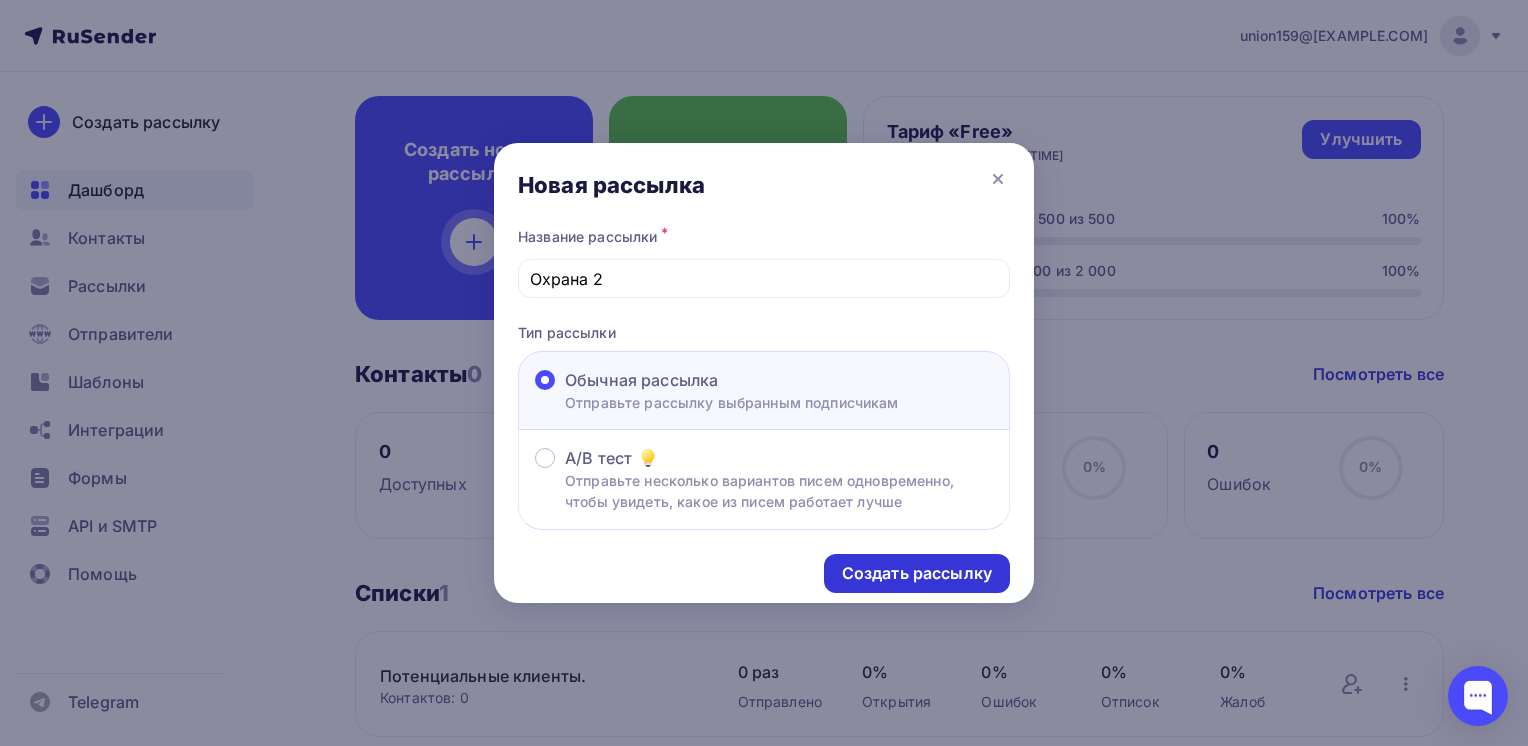 click on "Создать рассылку" at bounding box center [917, 573] 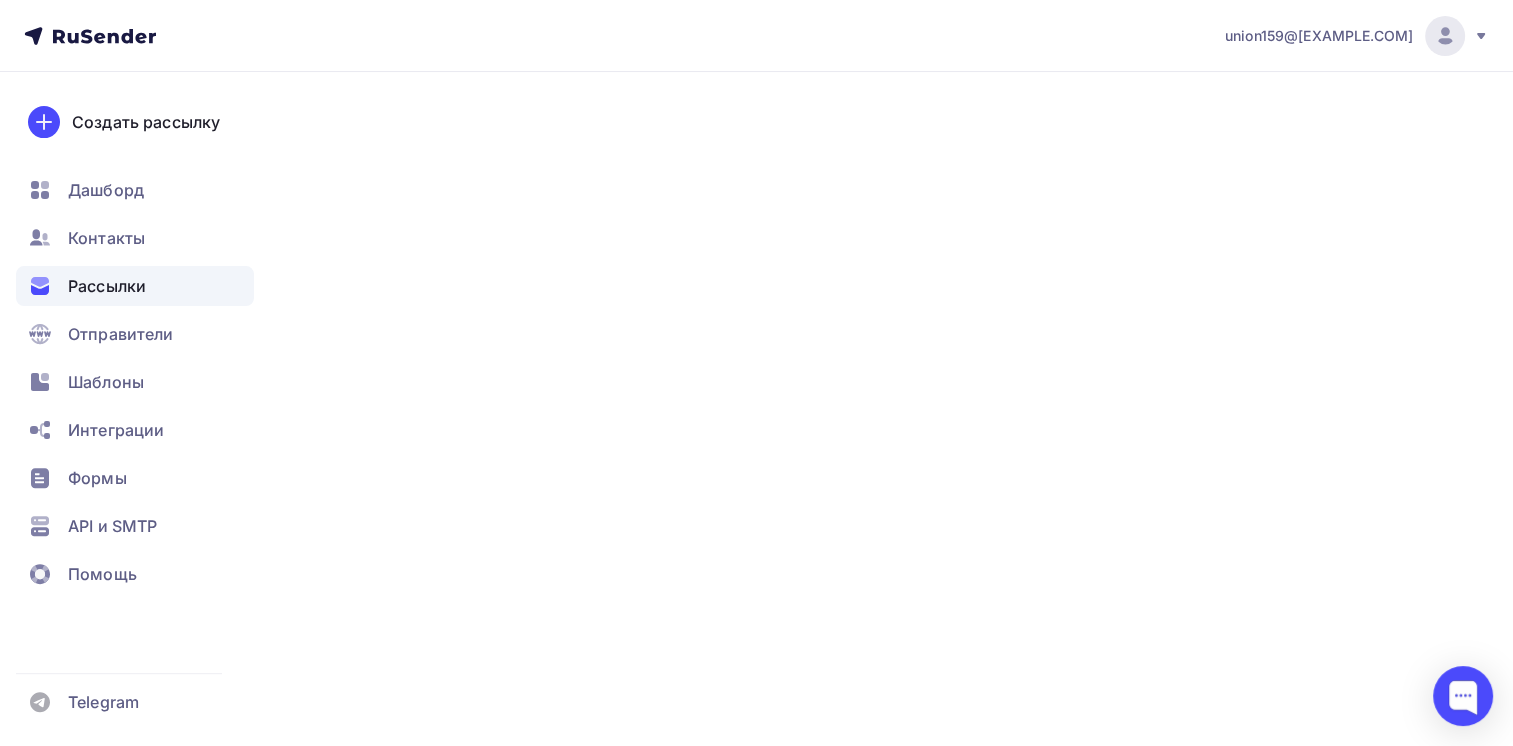 scroll, scrollTop: 0, scrollLeft: 0, axis: both 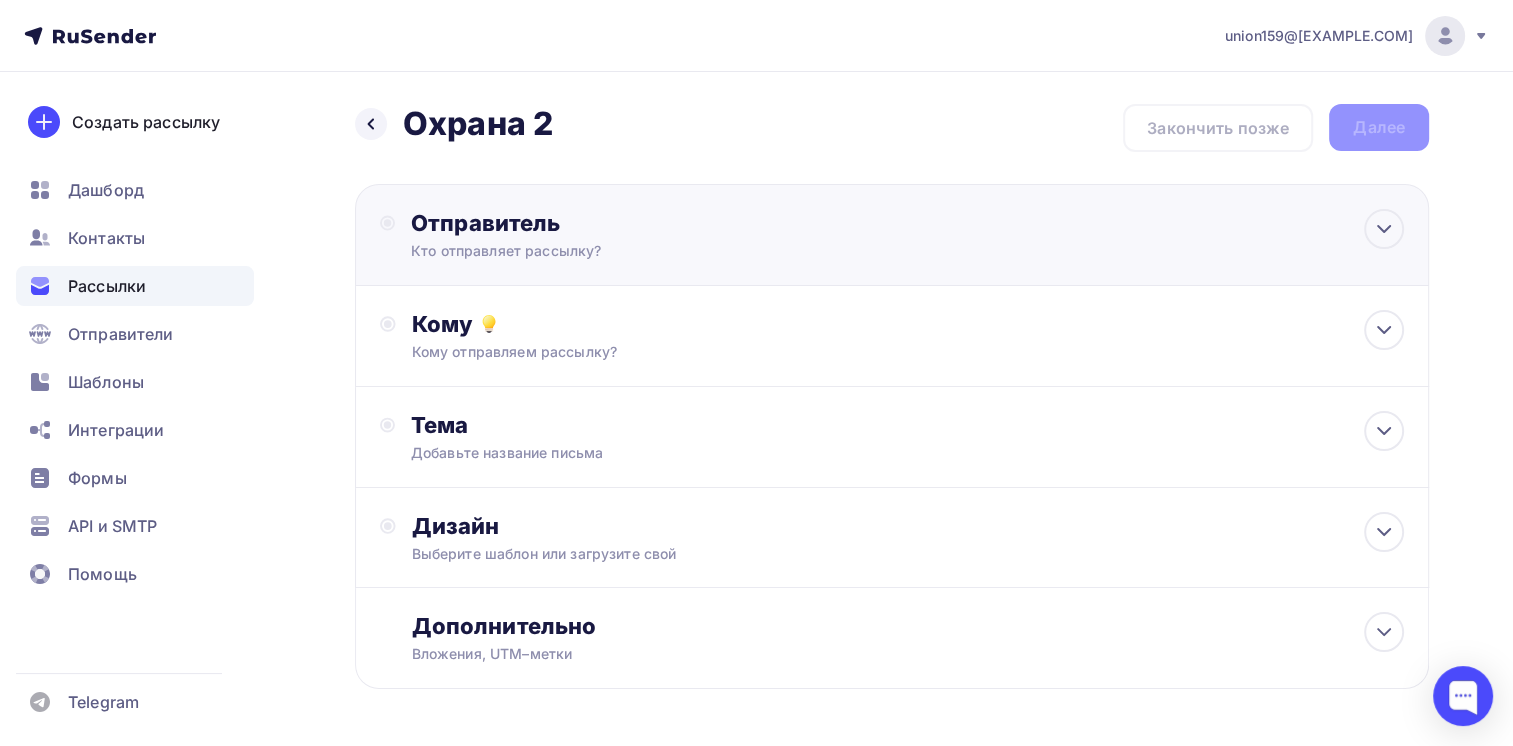 click on "Отправитель
Кто отправляет рассылку?
Email  *
Нет отправителей
Добавить отправителя
Для создания рассылки необходимо
добавить отправителя   Имя                 Сохранить" at bounding box center (627, 235) 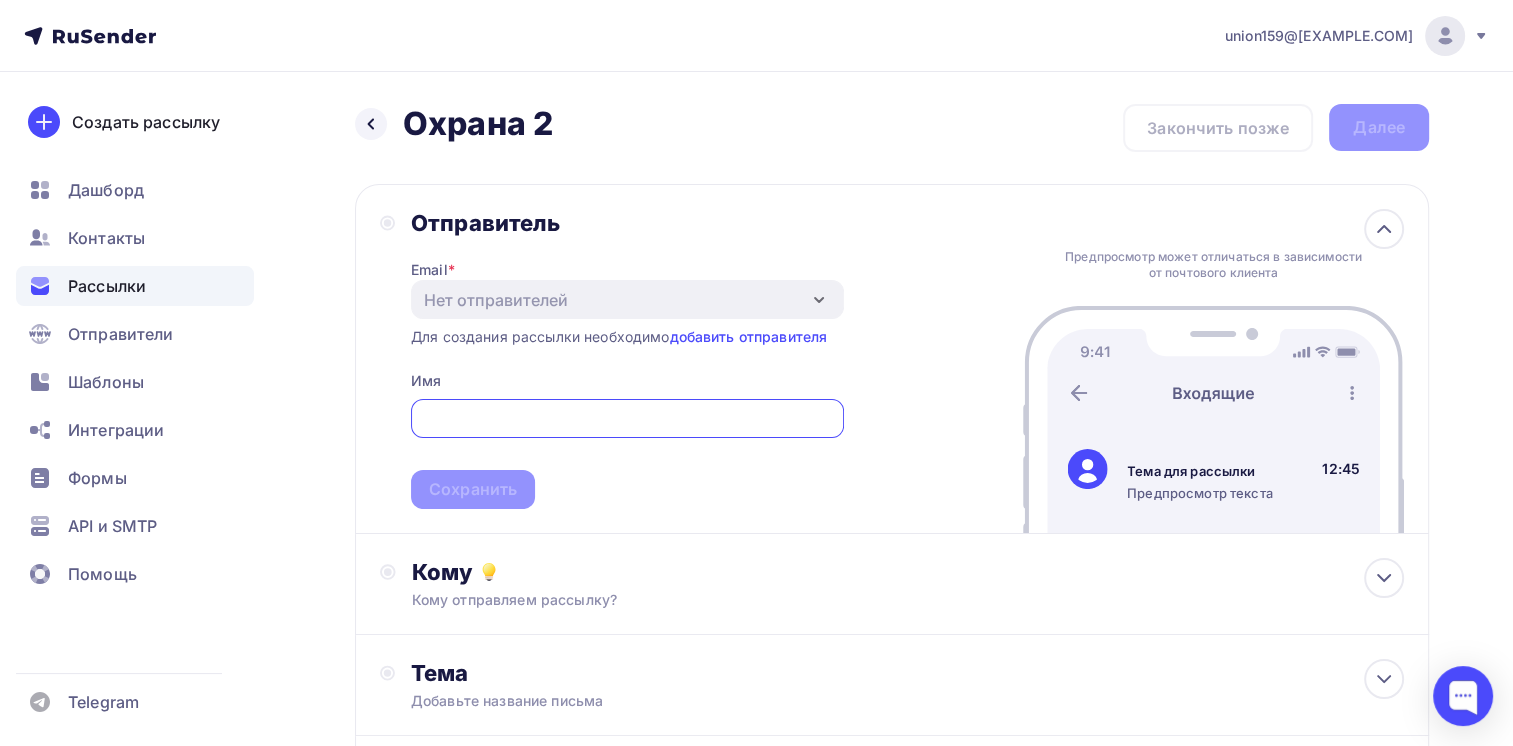 scroll, scrollTop: 0, scrollLeft: 0, axis: both 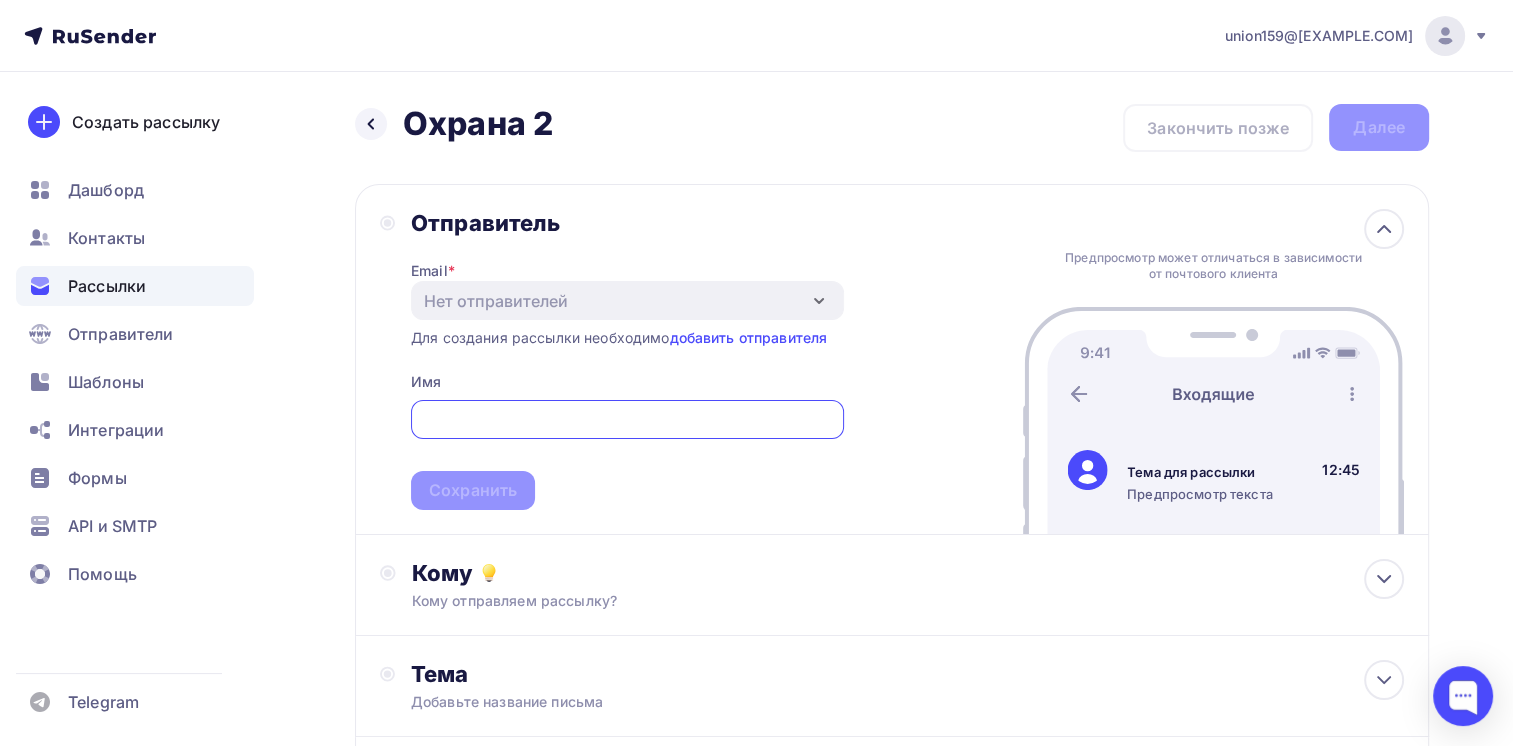 click at bounding box center [627, 420] 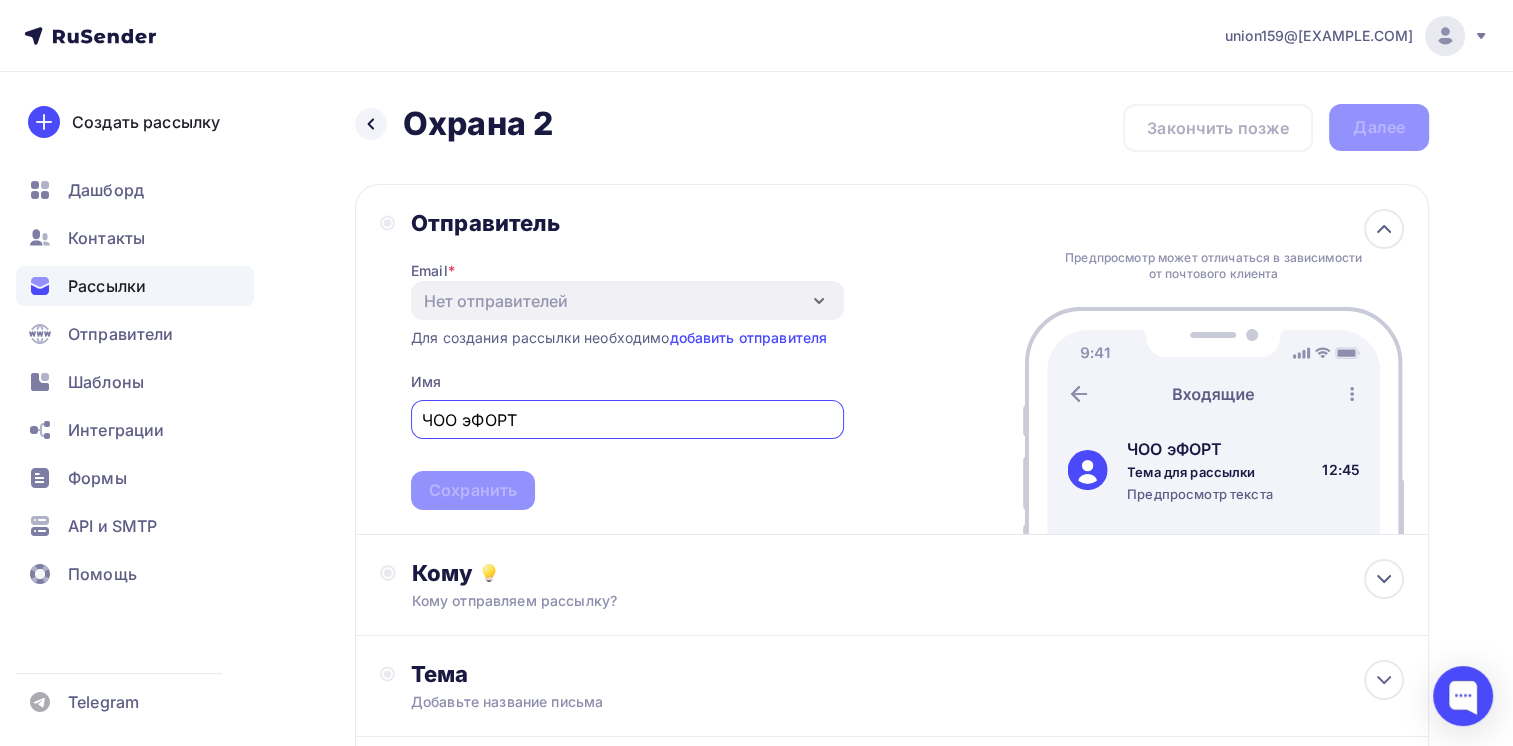 click on "ЧОО эФОРТ" at bounding box center [627, 420] 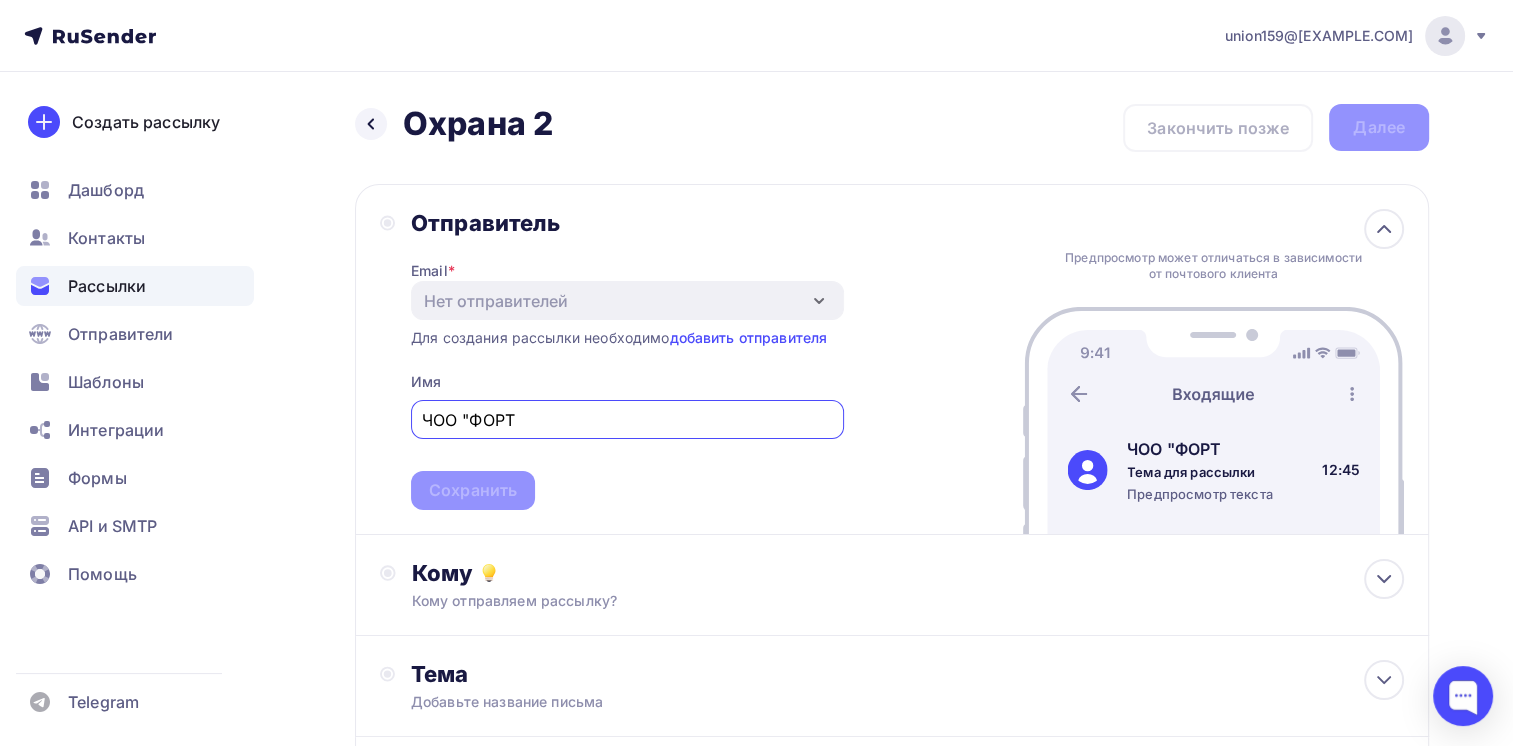 click on "ЧОО "ФОРТ" at bounding box center (627, 420) 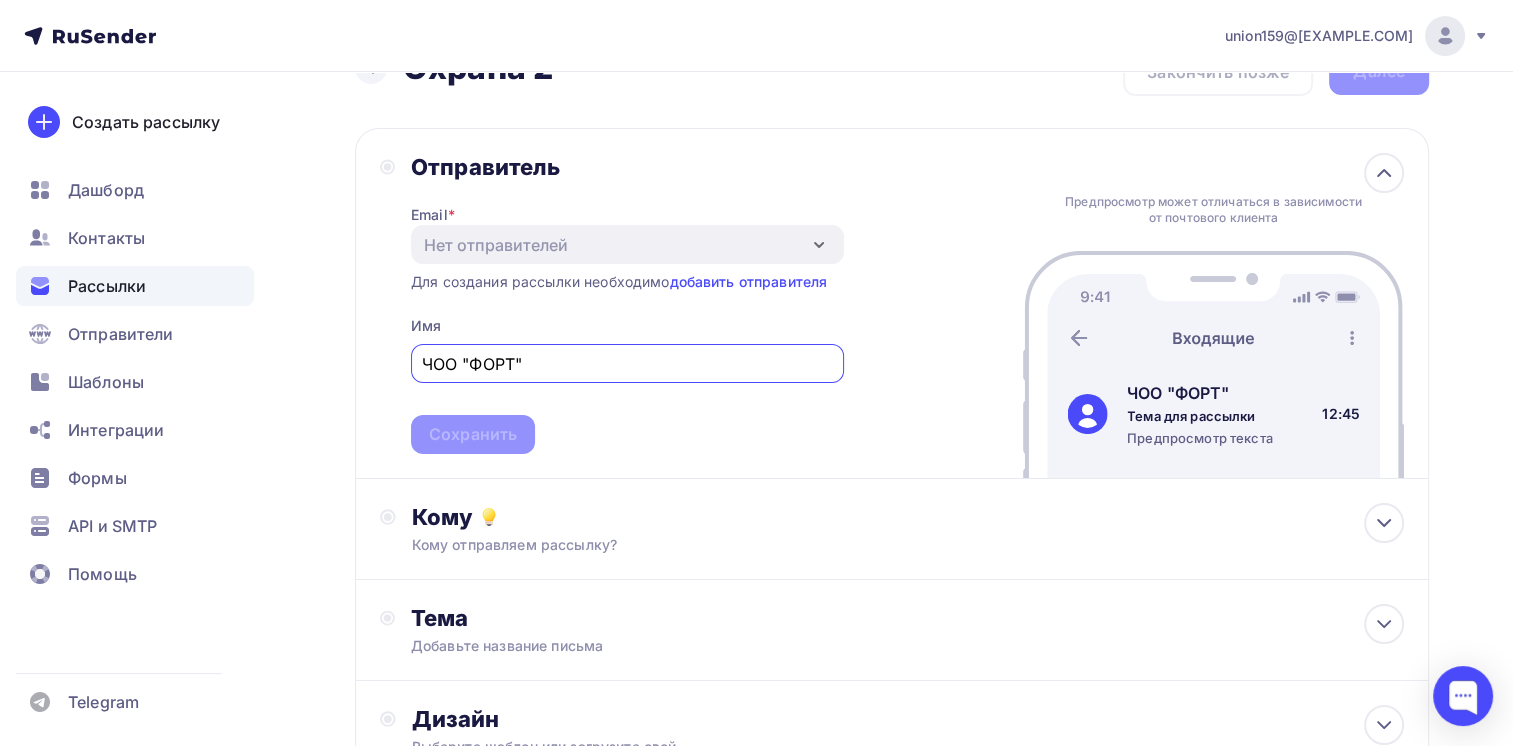 scroll, scrollTop: 100, scrollLeft: 0, axis: vertical 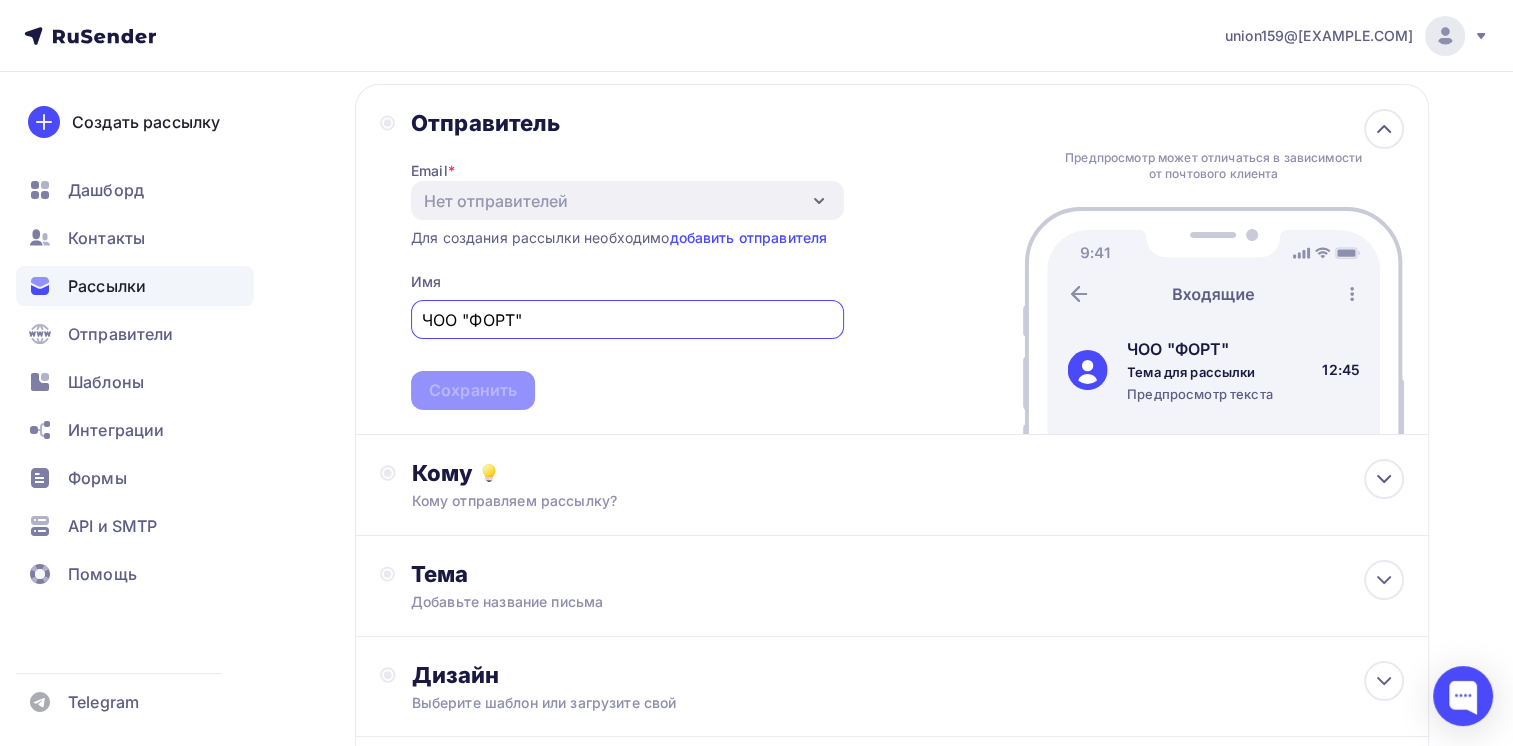 type on "ЧОО "ФОРТ"" 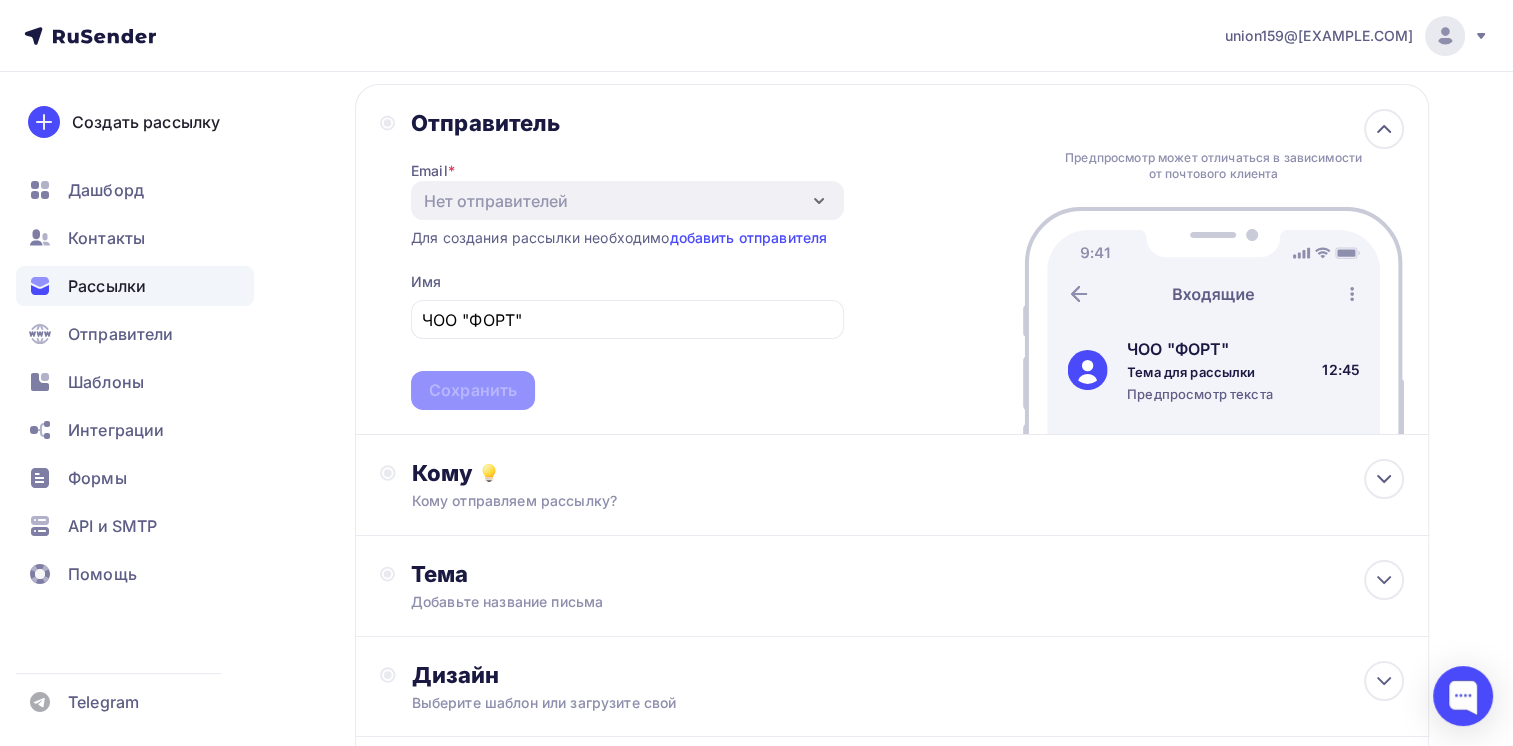 click on "ЧОО "ФОРТ"             Сохранить" at bounding box center (627, 351) 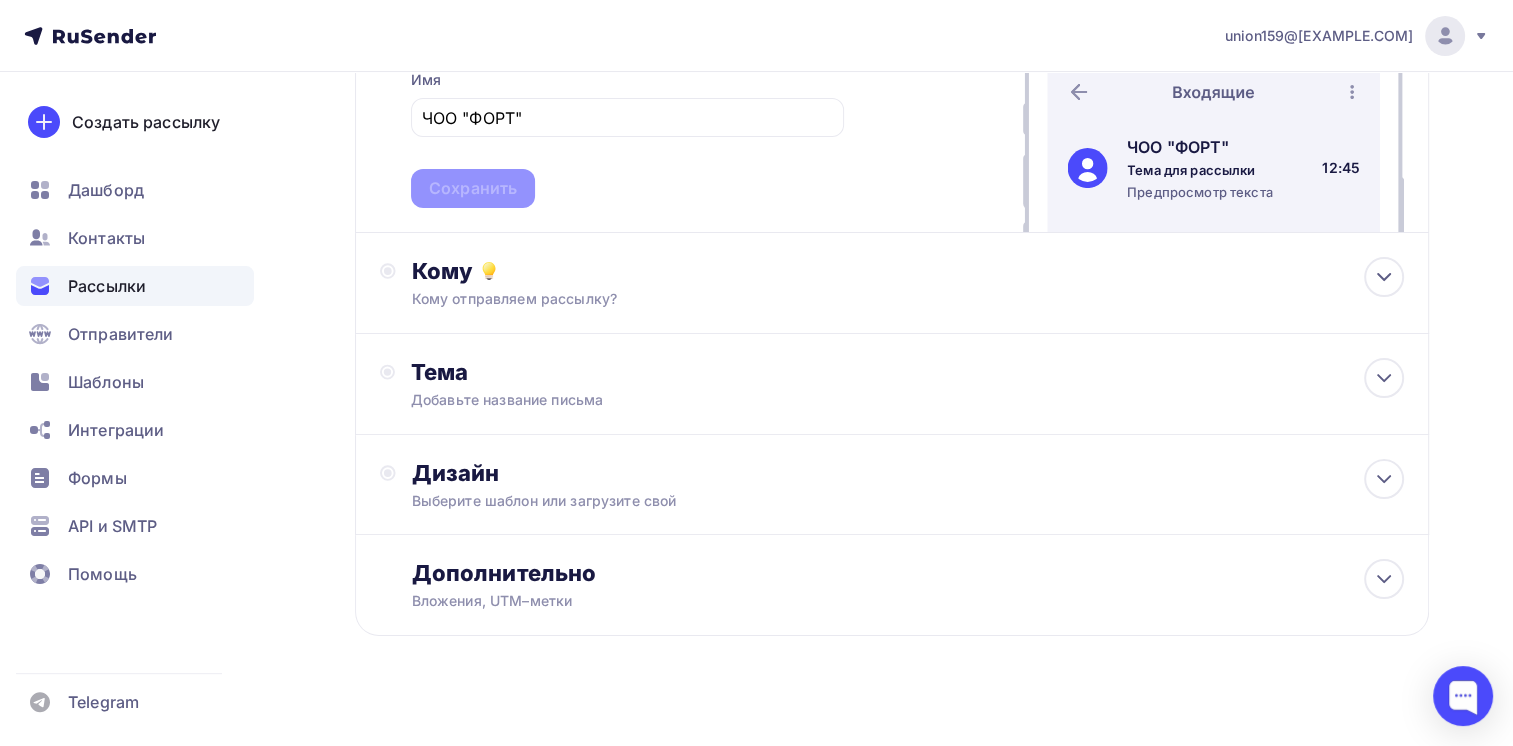 scroll, scrollTop: 318, scrollLeft: 0, axis: vertical 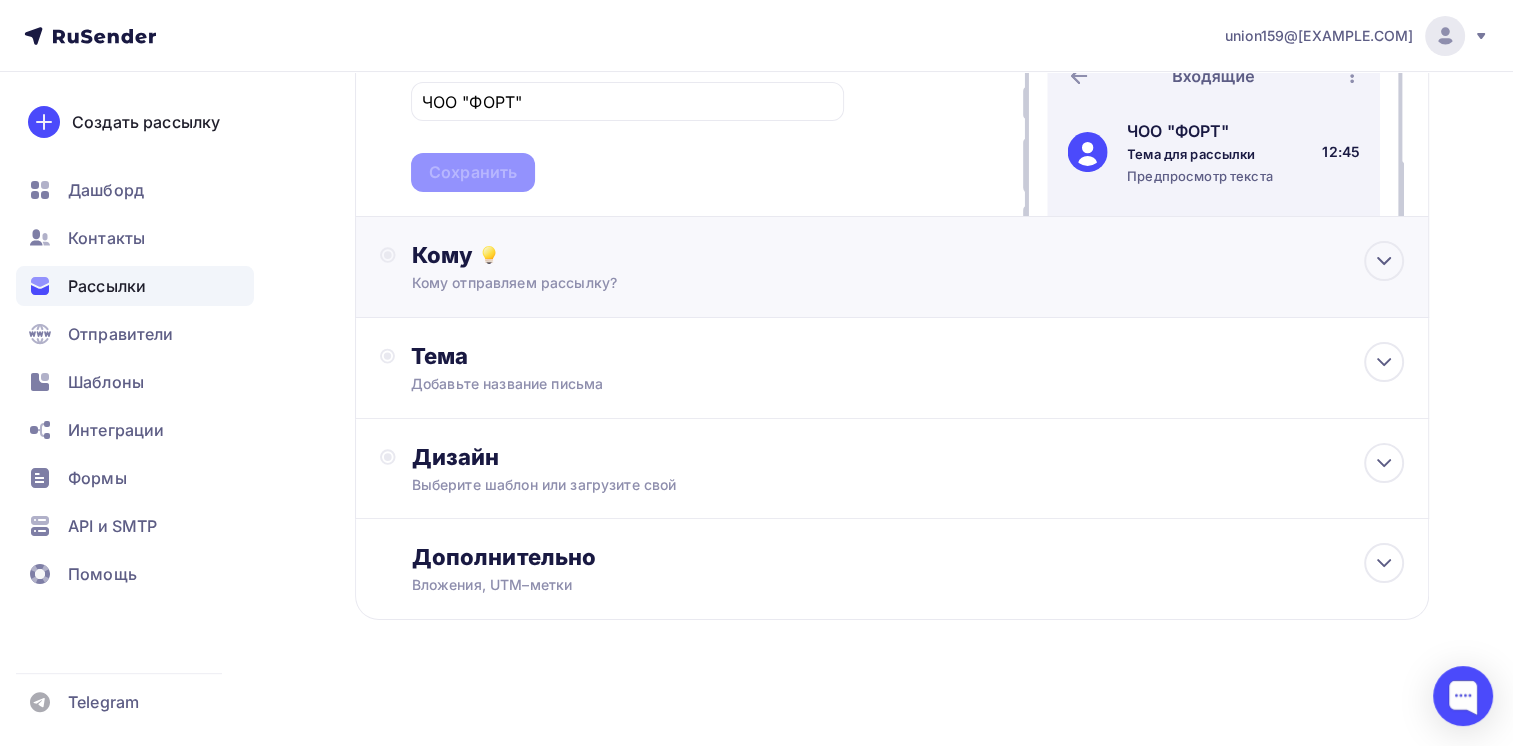 click on "Кому отправляем рассылку?" at bounding box center (858, 283) 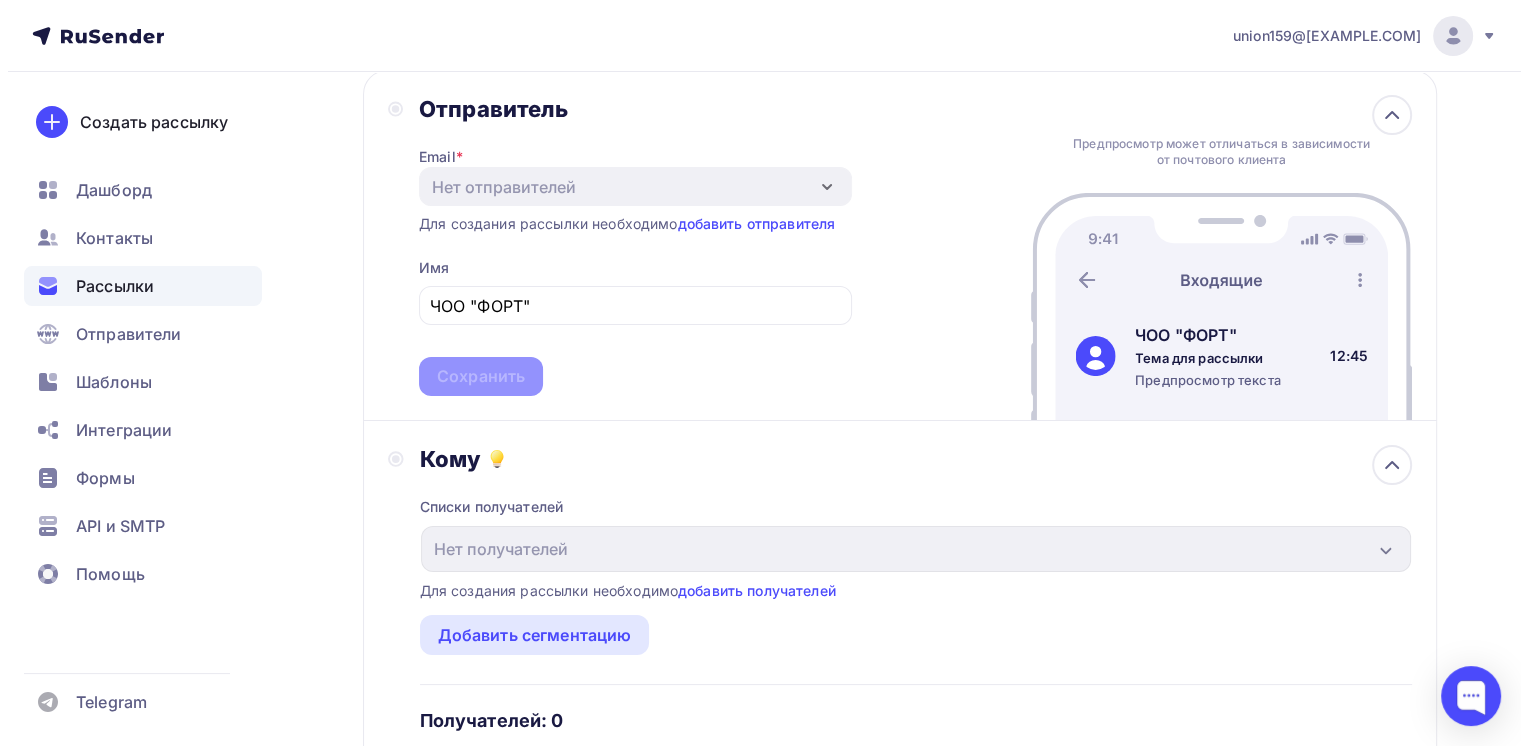 scroll, scrollTop: 0, scrollLeft: 0, axis: both 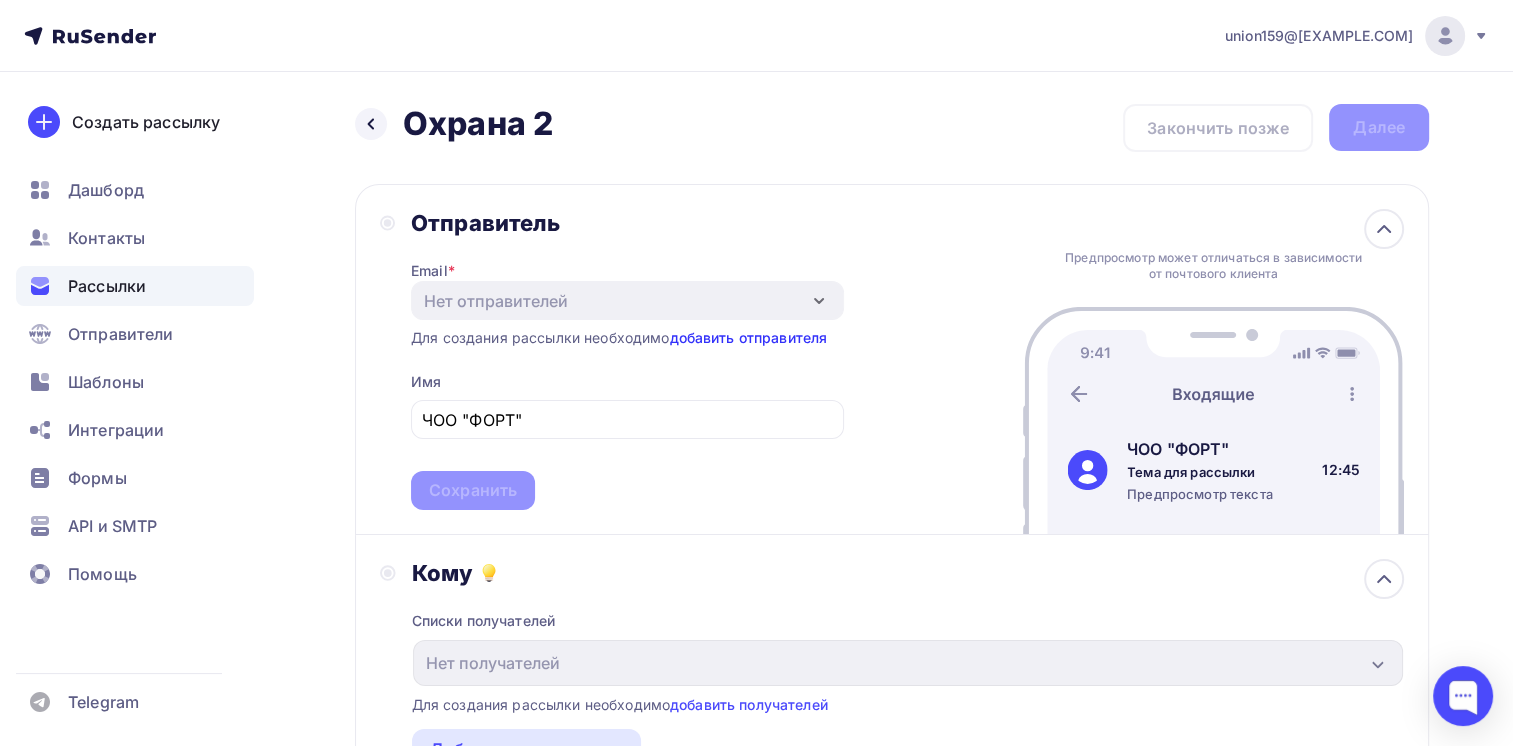 click on "добавить отправителя" at bounding box center (748, 337) 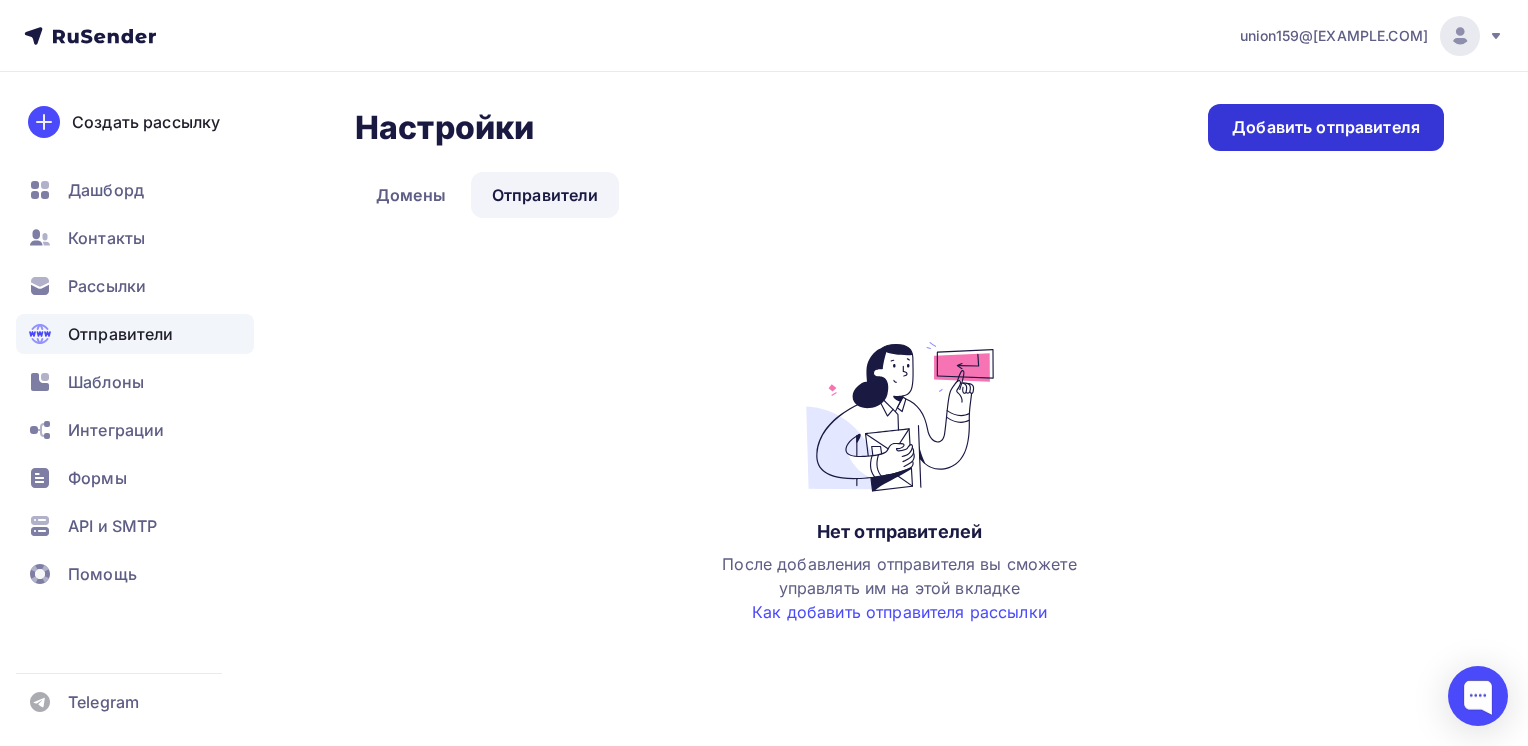 click on "Добавить отправителя" at bounding box center [1326, 127] 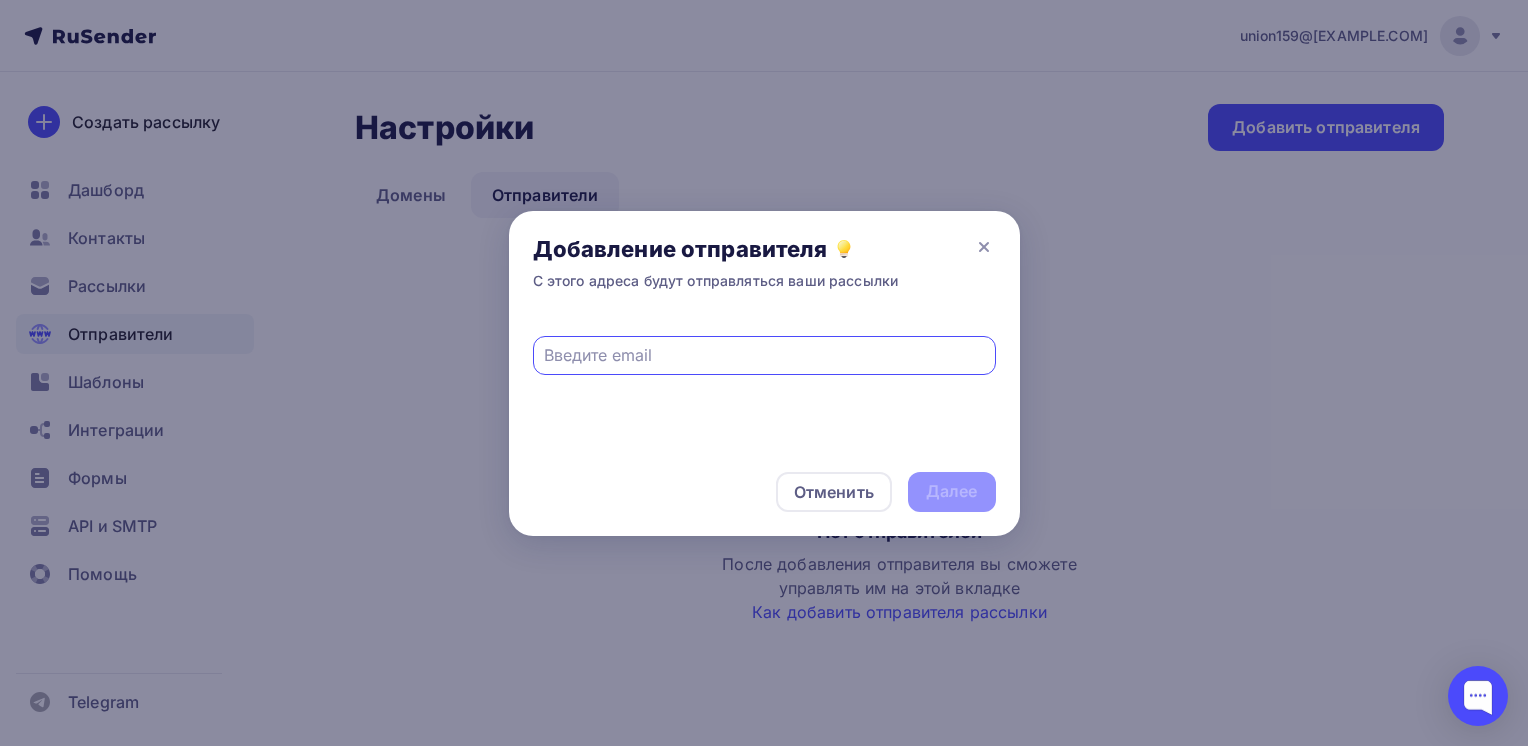 click at bounding box center (764, 355) 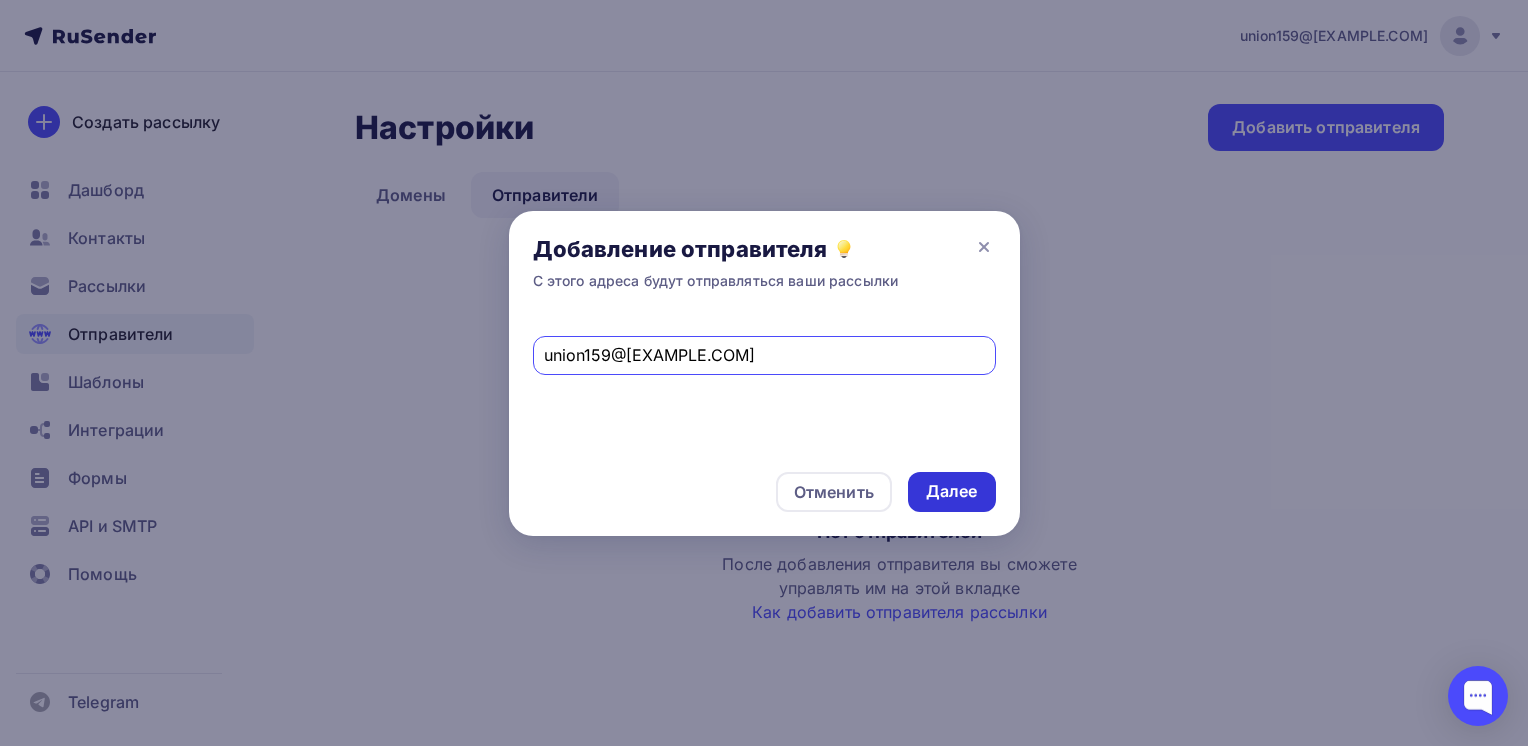 click on "Далее" at bounding box center (952, 491) 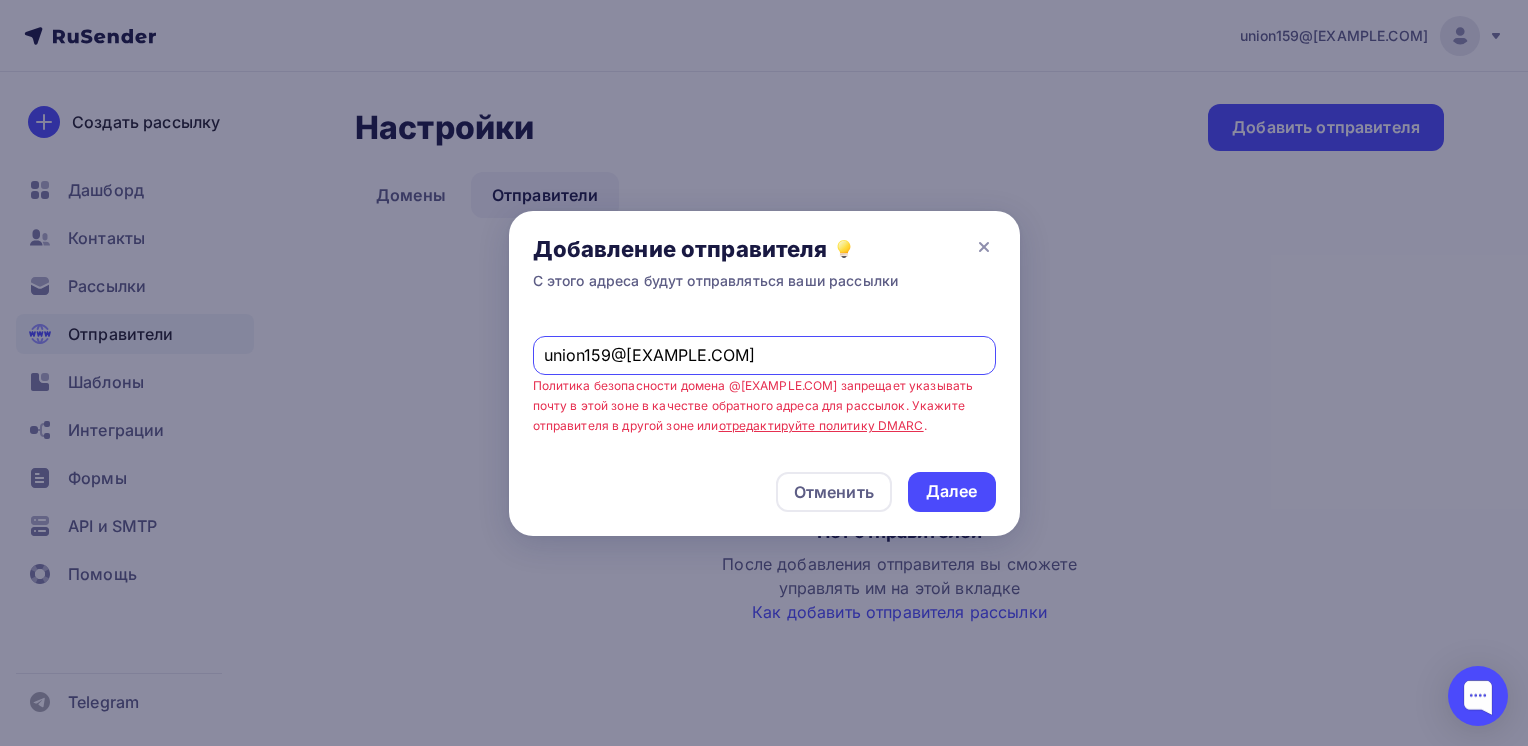 drag, startPoint x: 681, startPoint y: 361, endPoint x: 516, endPoint y: 365, distance: 165.04848 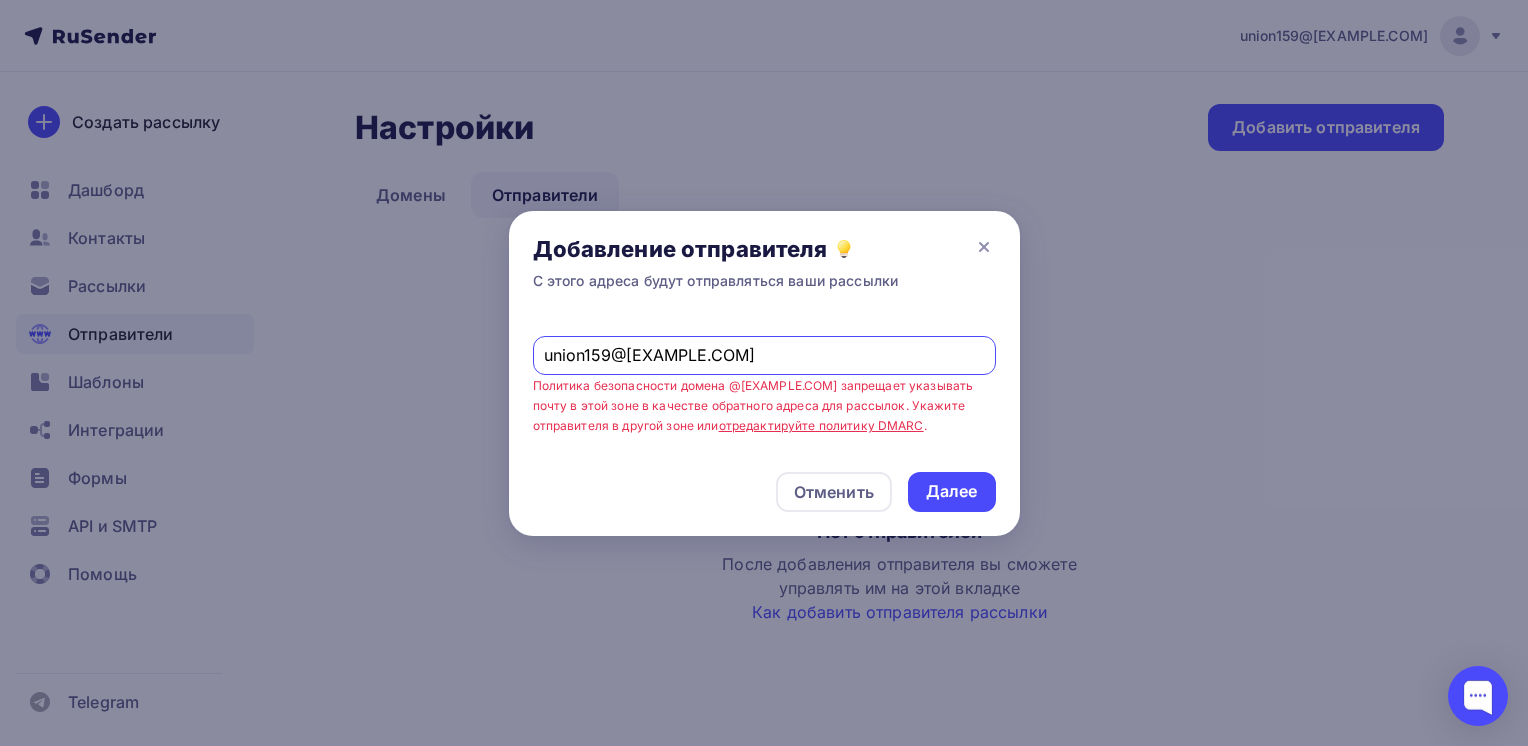 click on "union159@mail.ru         Политика безопасности домена
@mail.ru
запрещает указывать почту в этой зоне в качестве обратного адреса для рассылок. Укажите отправителя в другой зоне или
отредактируйте политику DMARC
." at bounding box center (764, 381) 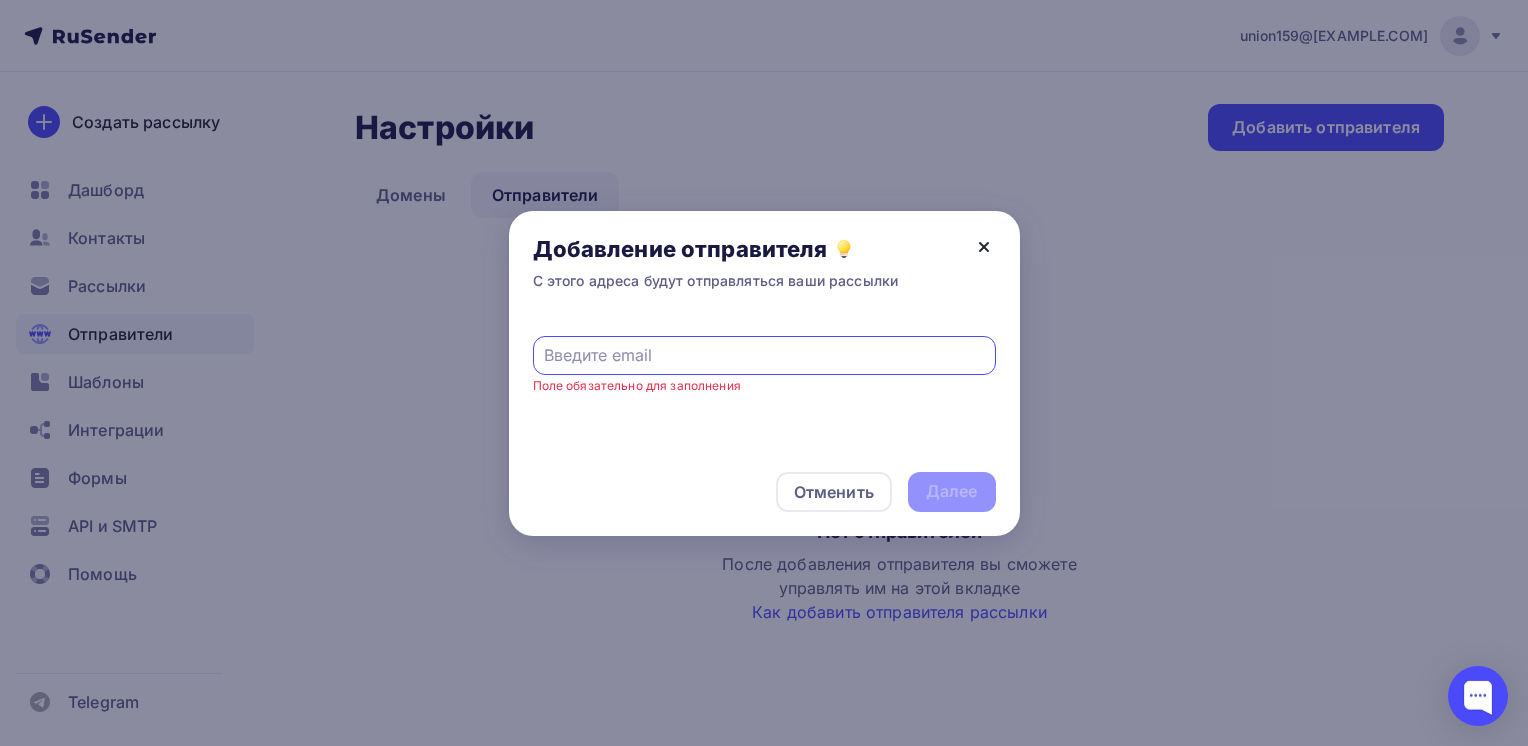 type 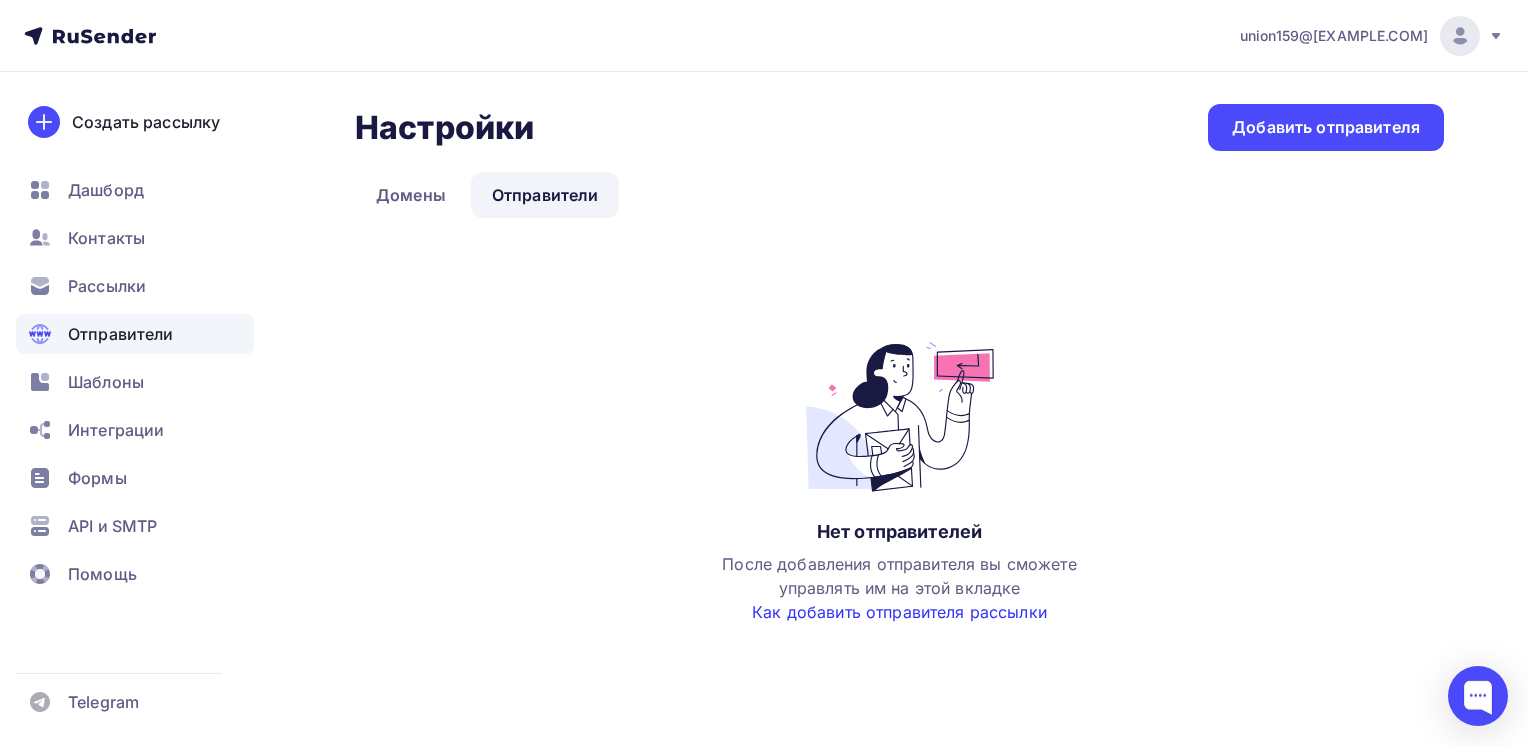 click on "Как добавить отправителя рассылки" at bounding box center [899, 612] 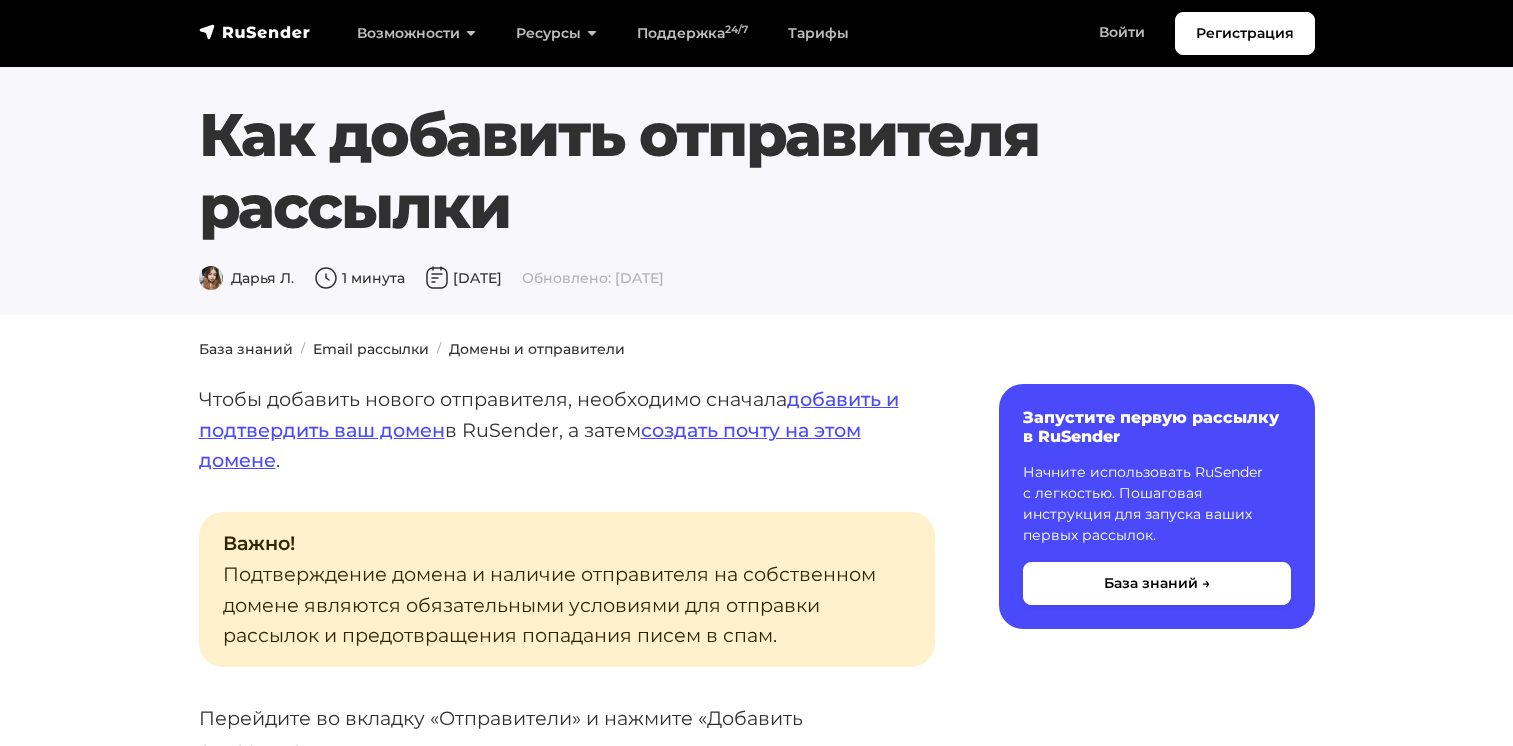 scroll, scrollTop: 0, scrollLeft: 0, axis: both 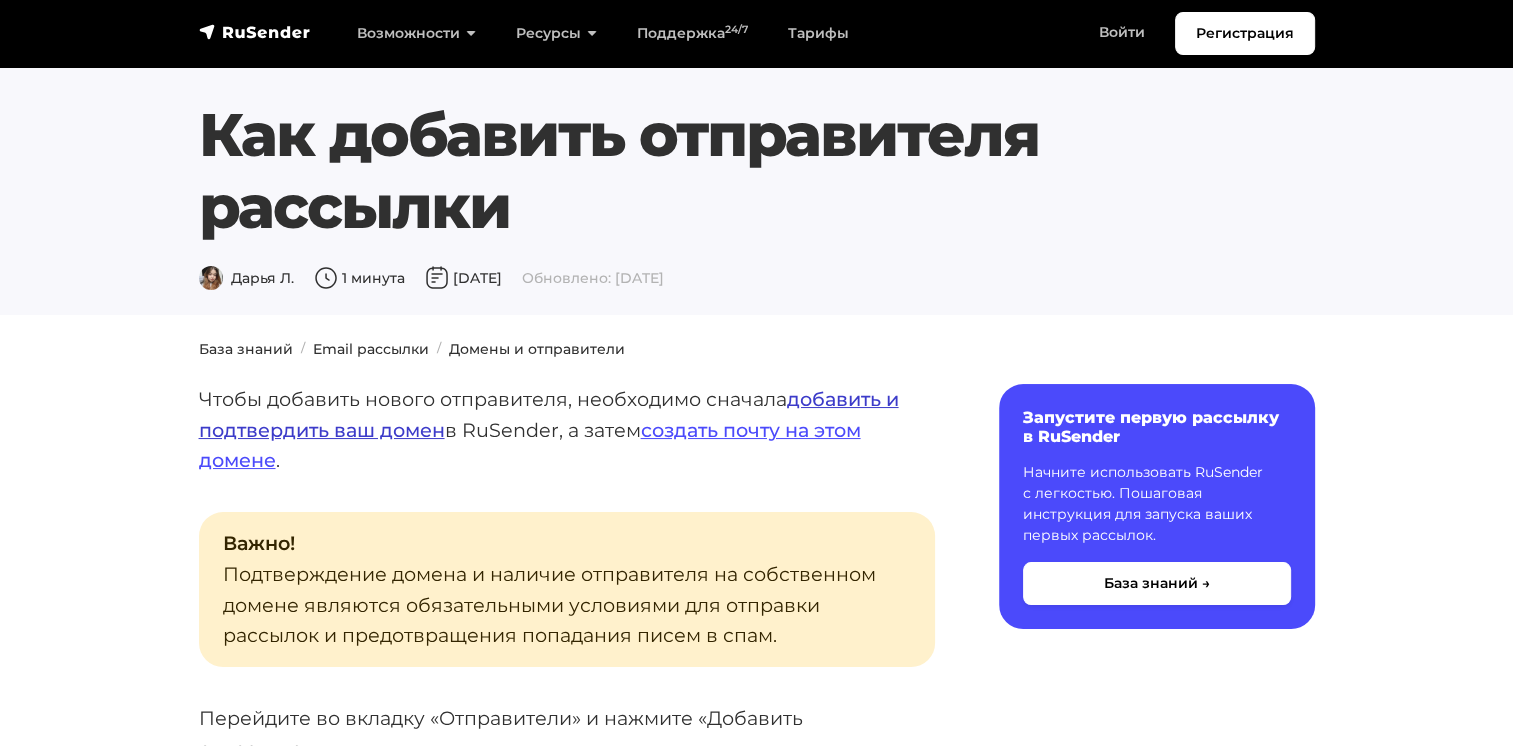 click on "добавить и подтвердить ваш домен" at bounding box center [549, 414] 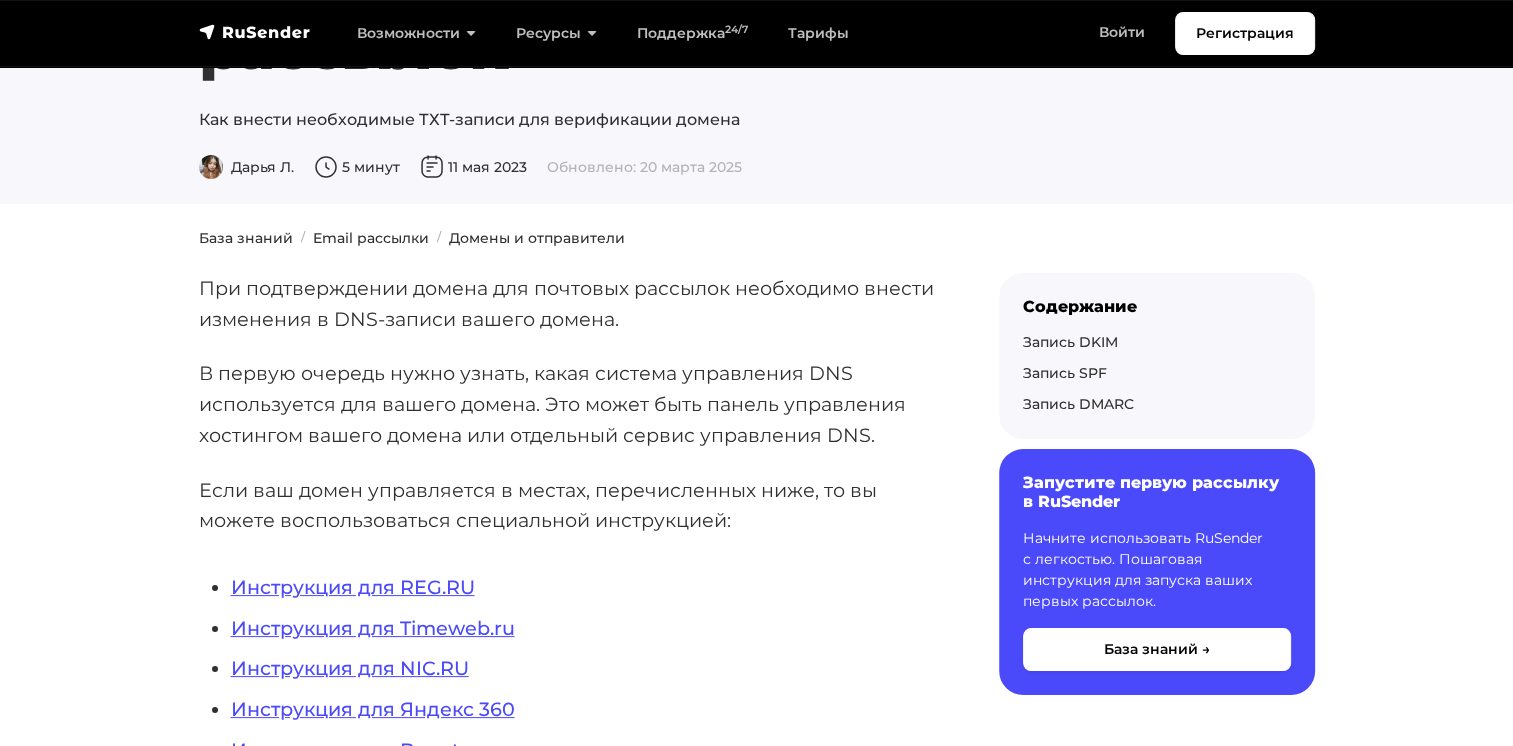 scroll, scrollTop: 0, scrollLeft: 0, axis: both 